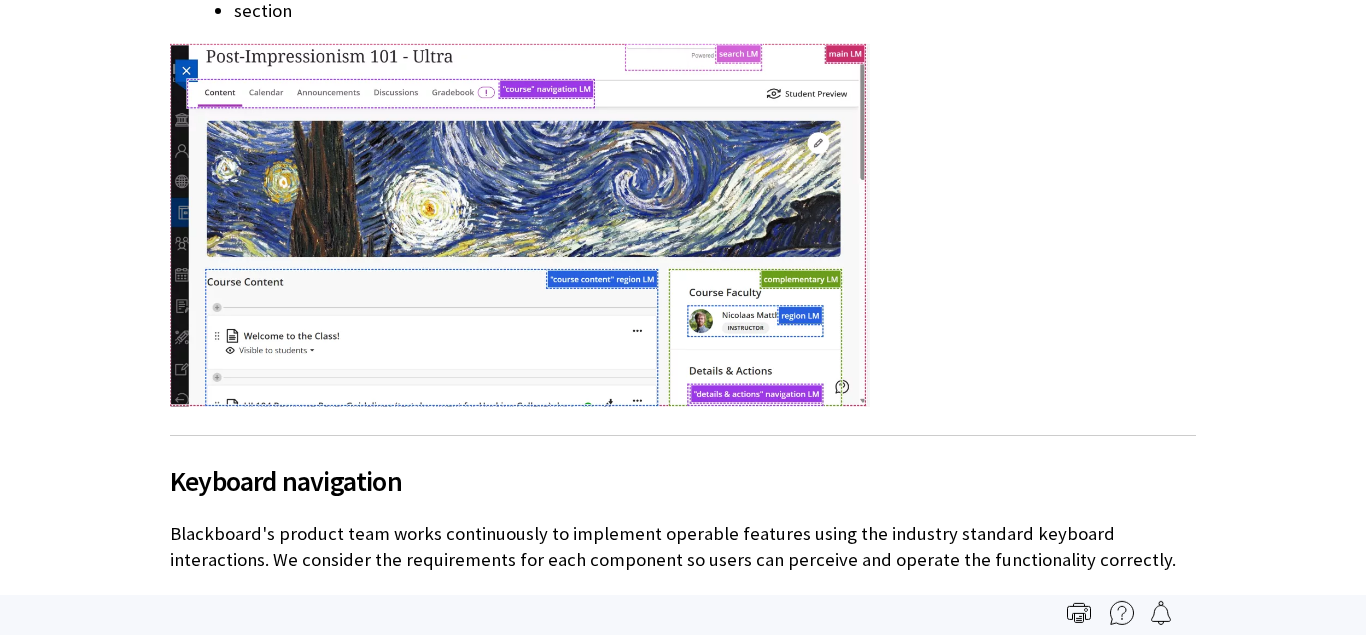 scroll, scrollTop: 3249, scrollLeft: 0, axis: vertical 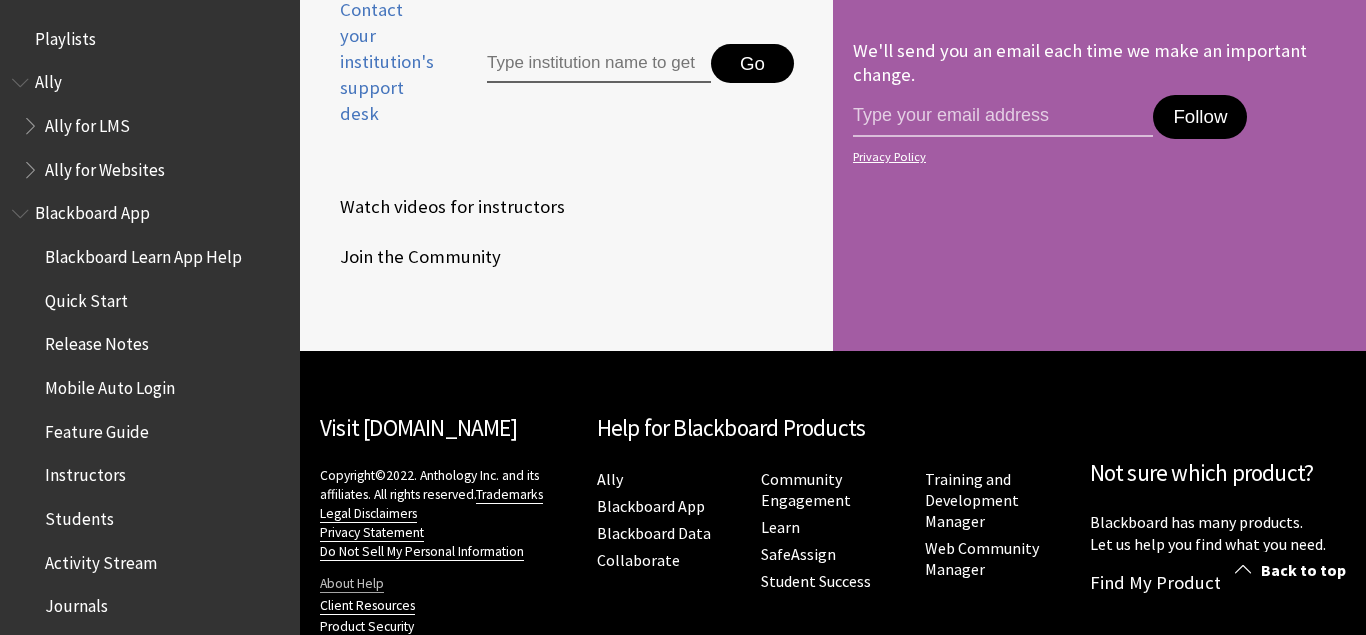 click on "About Help" at bounding box center (352, 584) 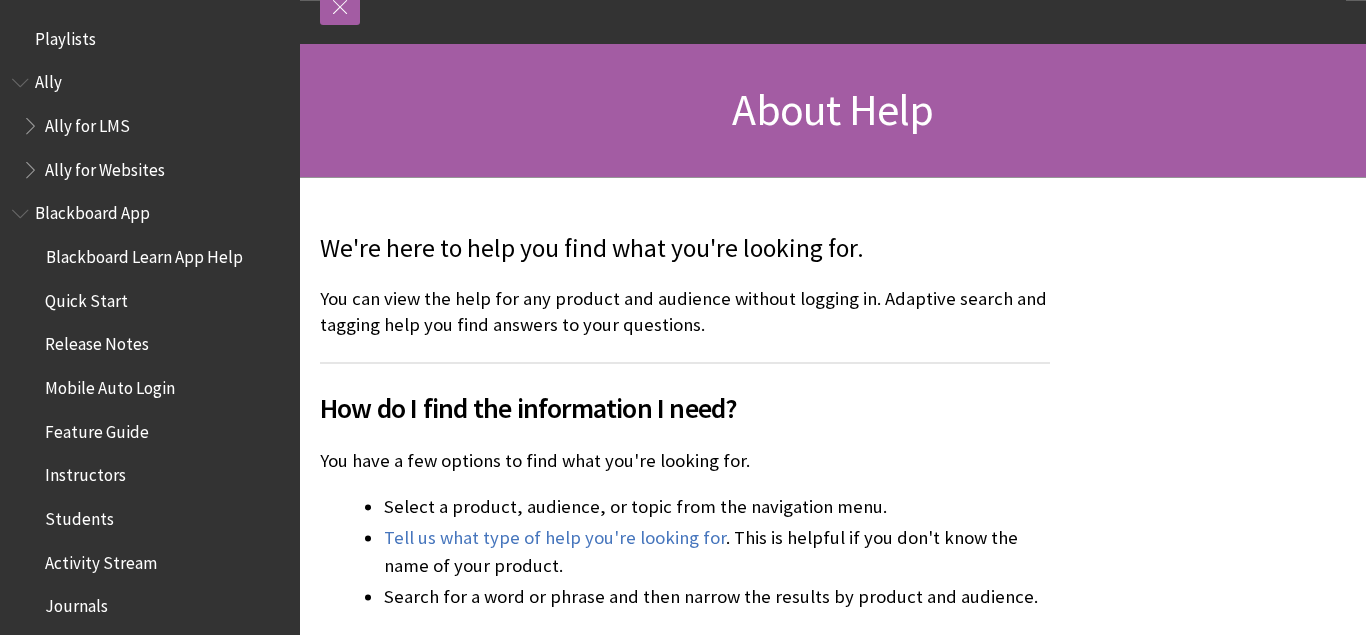 scroll, scrollTop: 244, scrollLeft: 0, axis: vertical 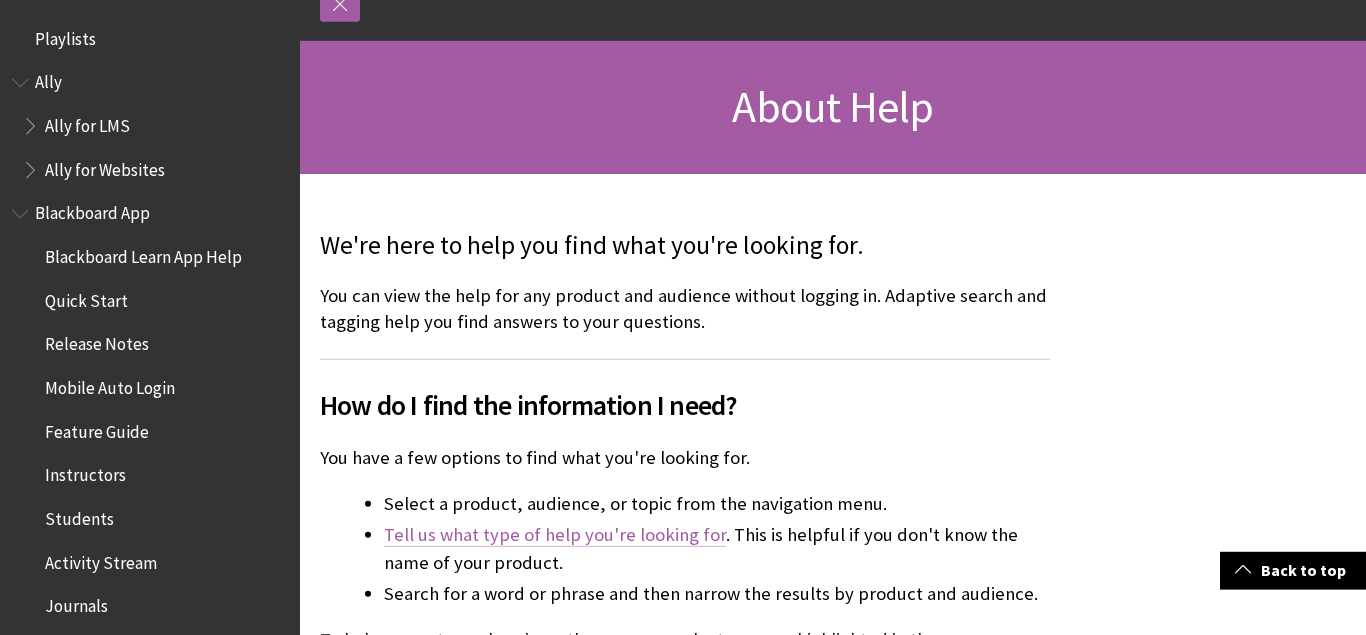 click on "Tell us what type of help you're looking for" at bounding box center (555, 535) 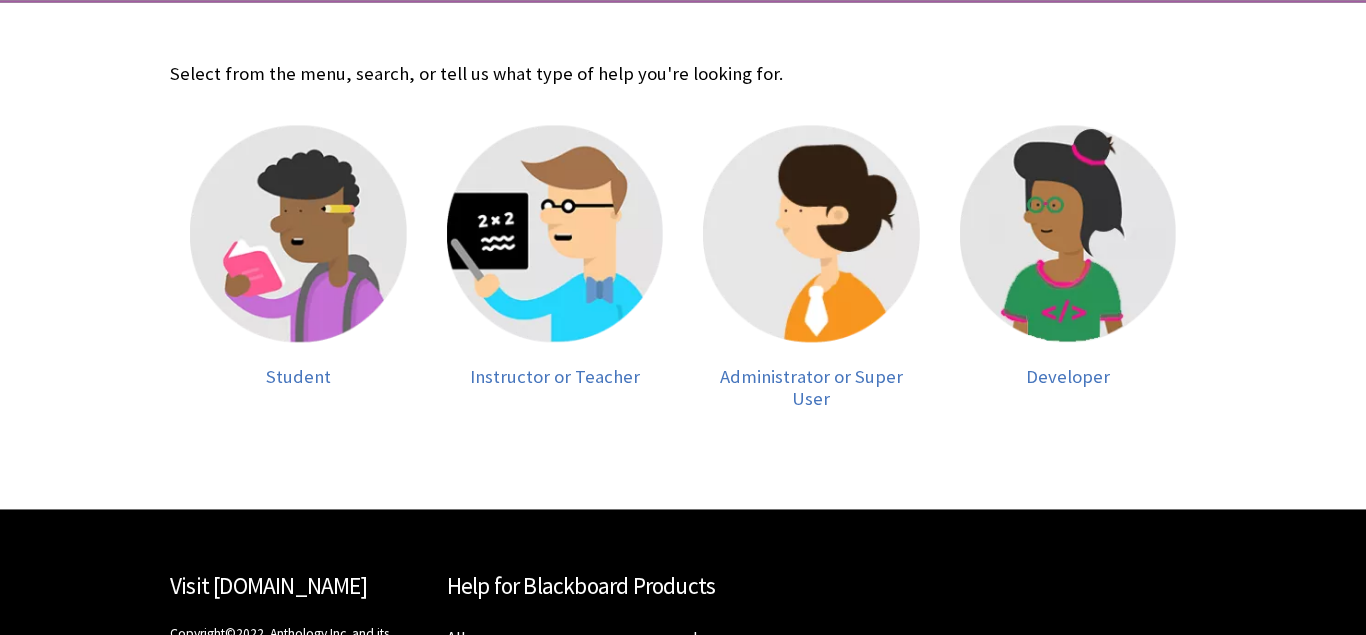 scroll, scrollTop: 418, scrollLeft: 0, axis: vertical 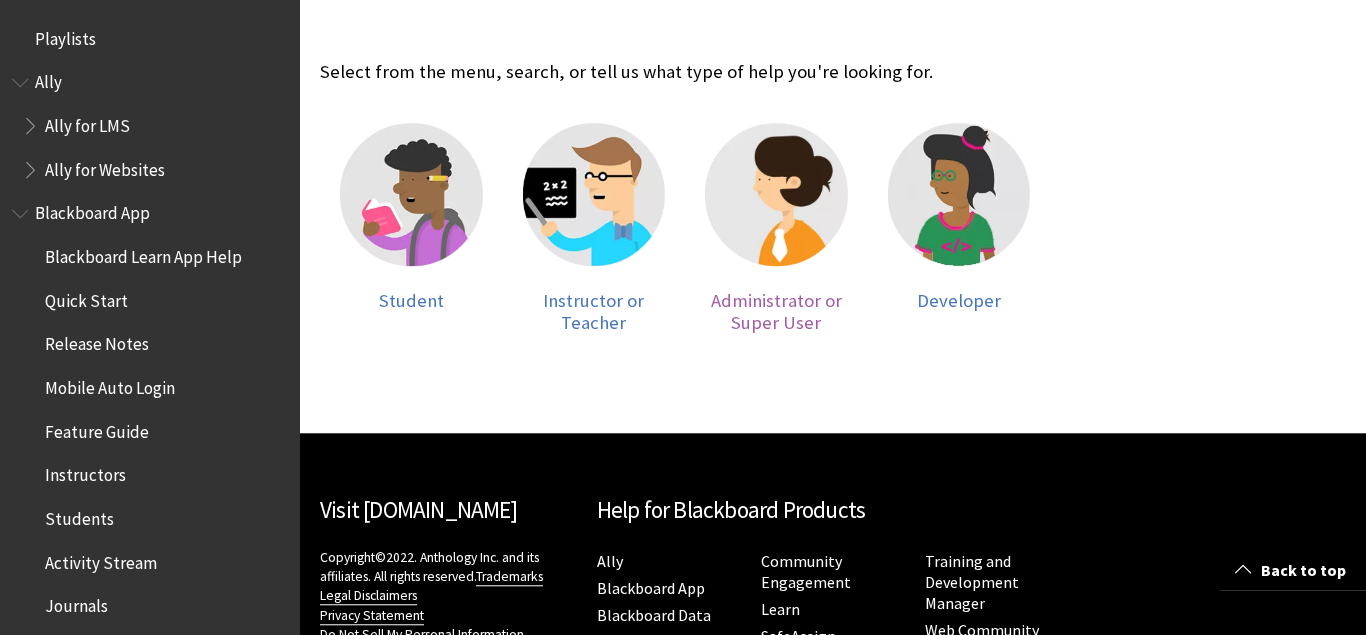 click on "Student
Instructor or Teacher
Administrator or Super User
Developer" at bounding box center [685, 248] 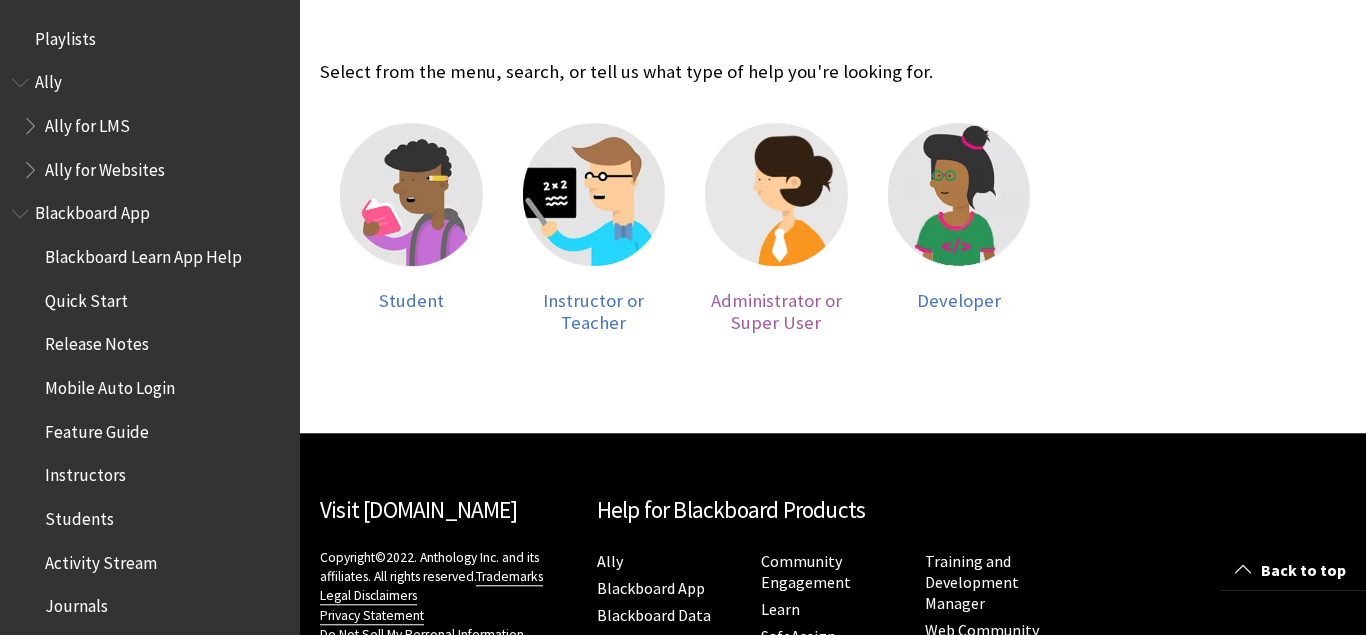 click on "Administrator or Super User" at bounding box center (776, 311) 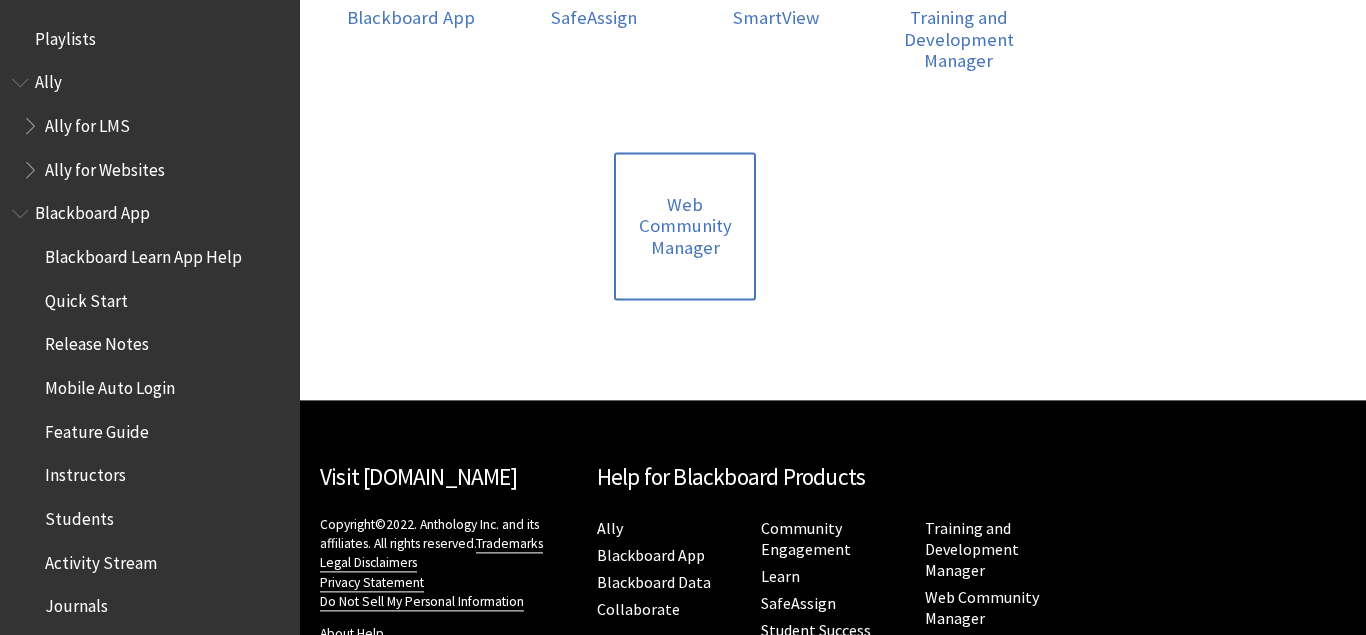 scroll, scrollTop: 901, scrollLeft: 0, axis: vertical 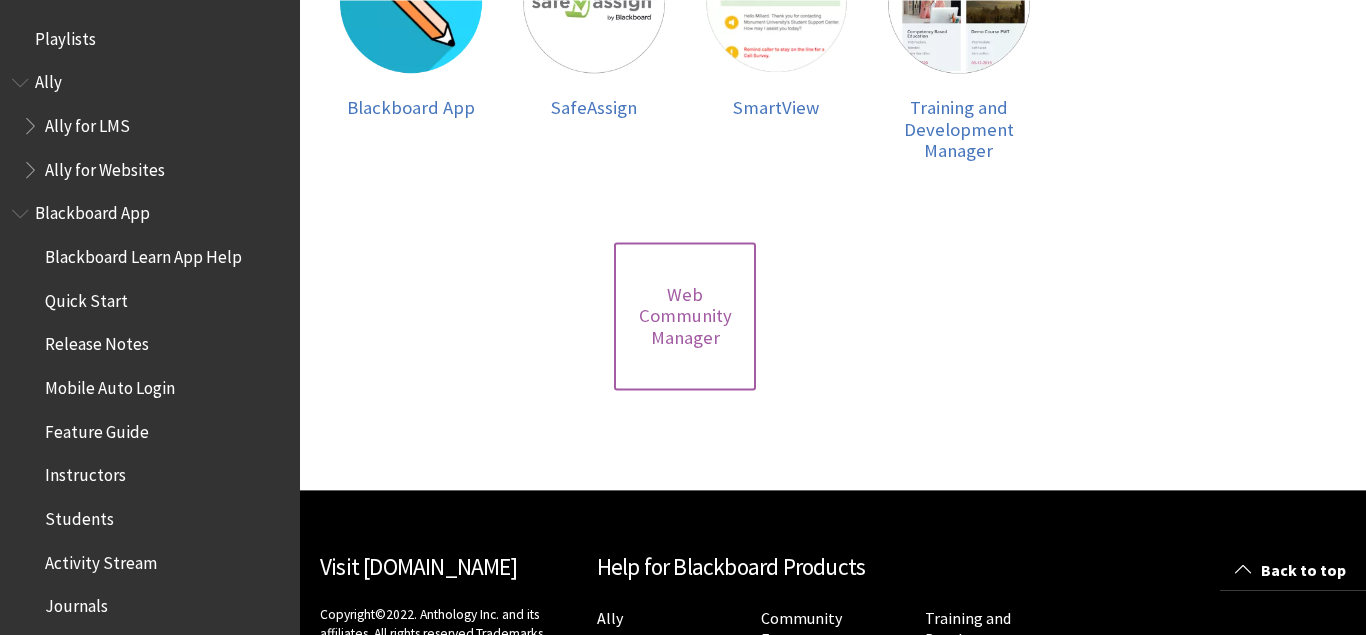 click on "Web Community Manager" at bounding box center [685, 316] 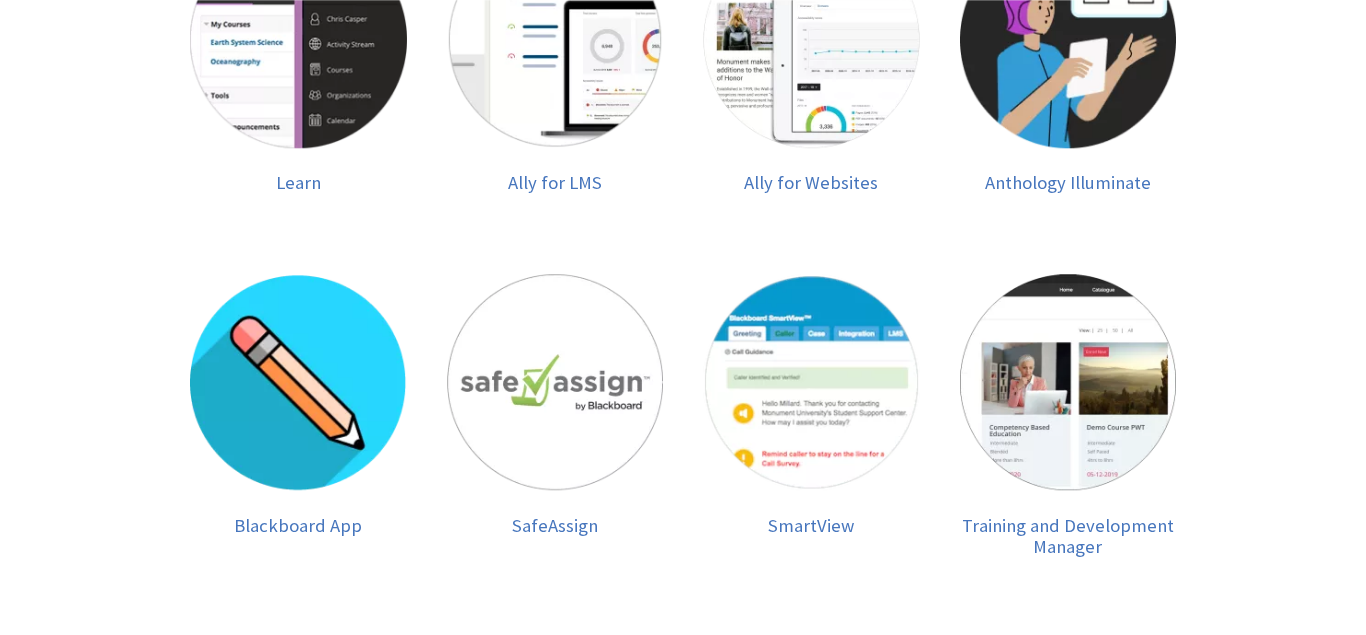 scroll, scrollTop: 607, scrollLeft: 0, axis: vertical 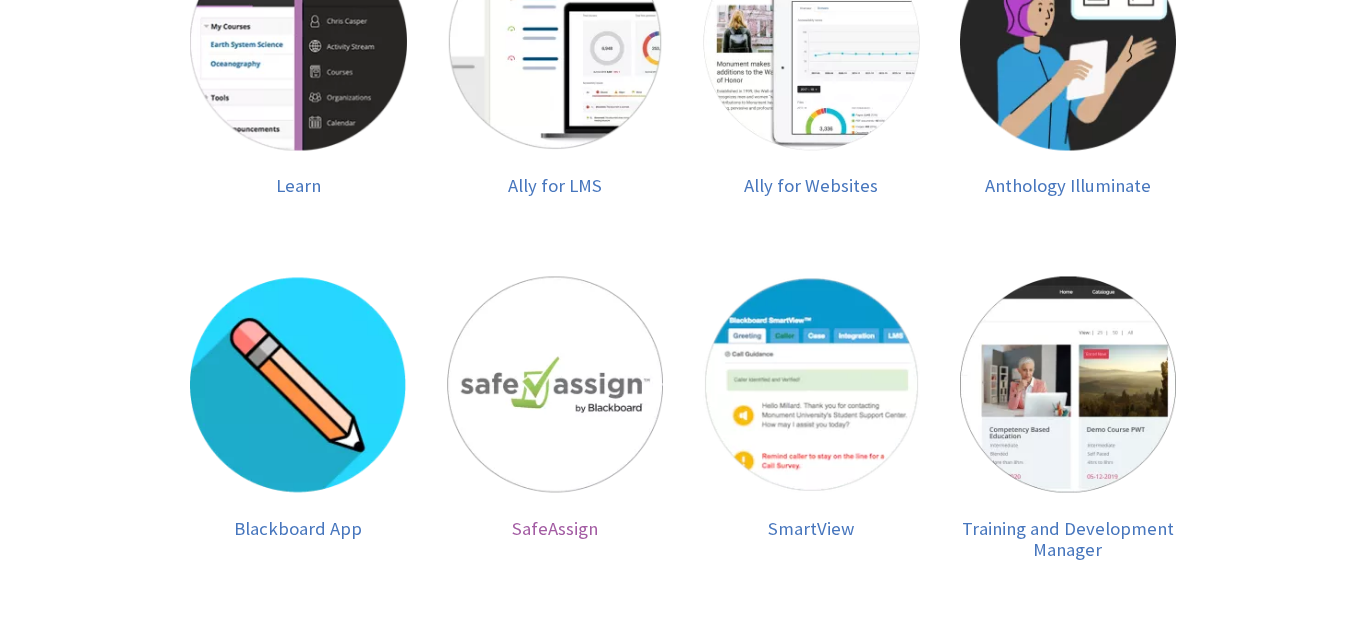 click at bounding box center (555, 385) 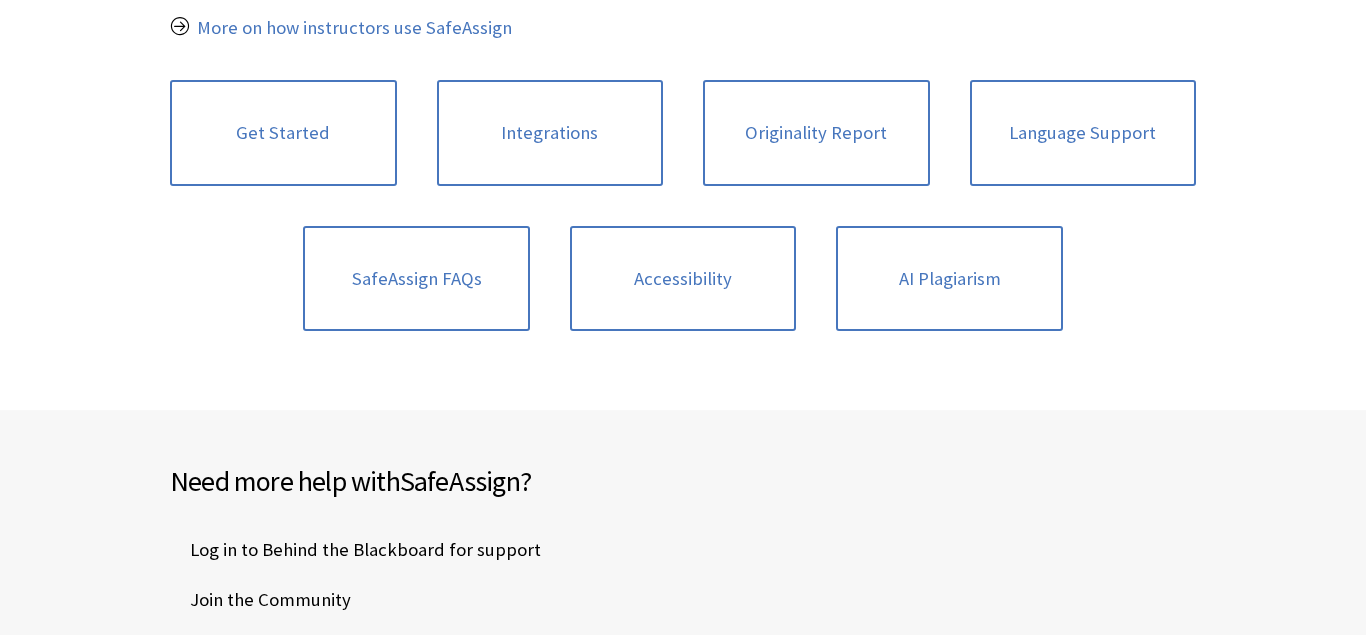 scroll, scrollTop: 689, scrollLeft: 0, axis: vertical 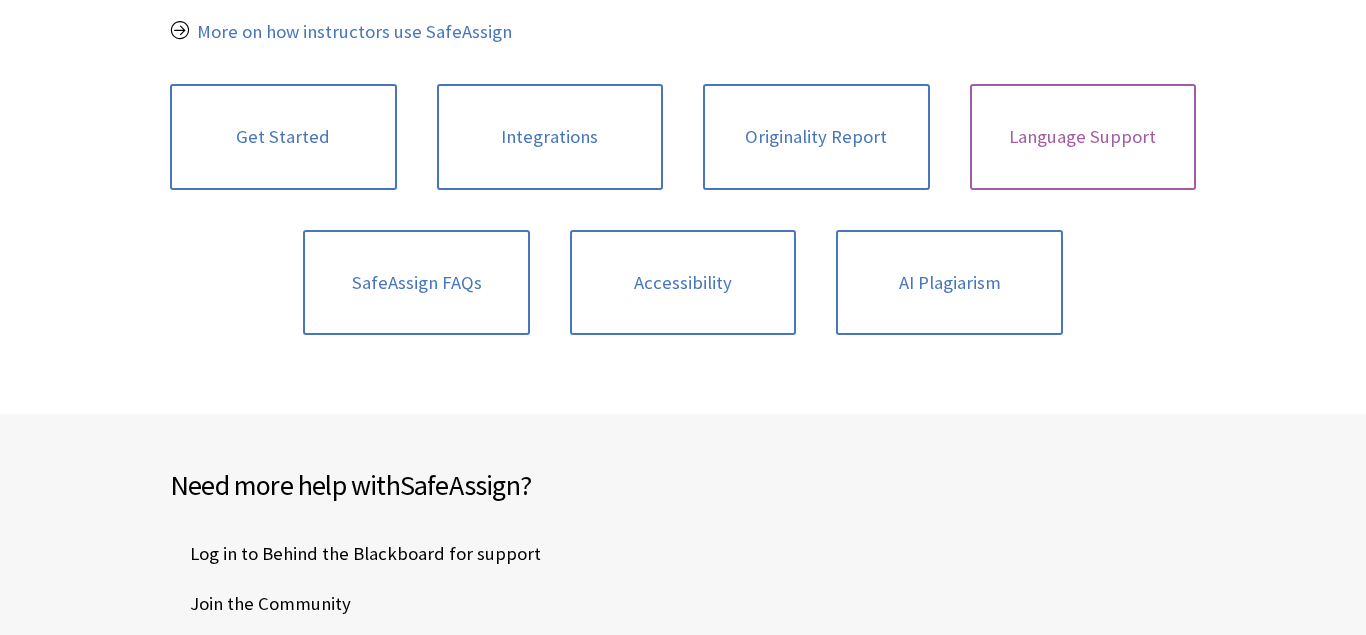 click on "Language Support" at bounding box center (1083, 137) 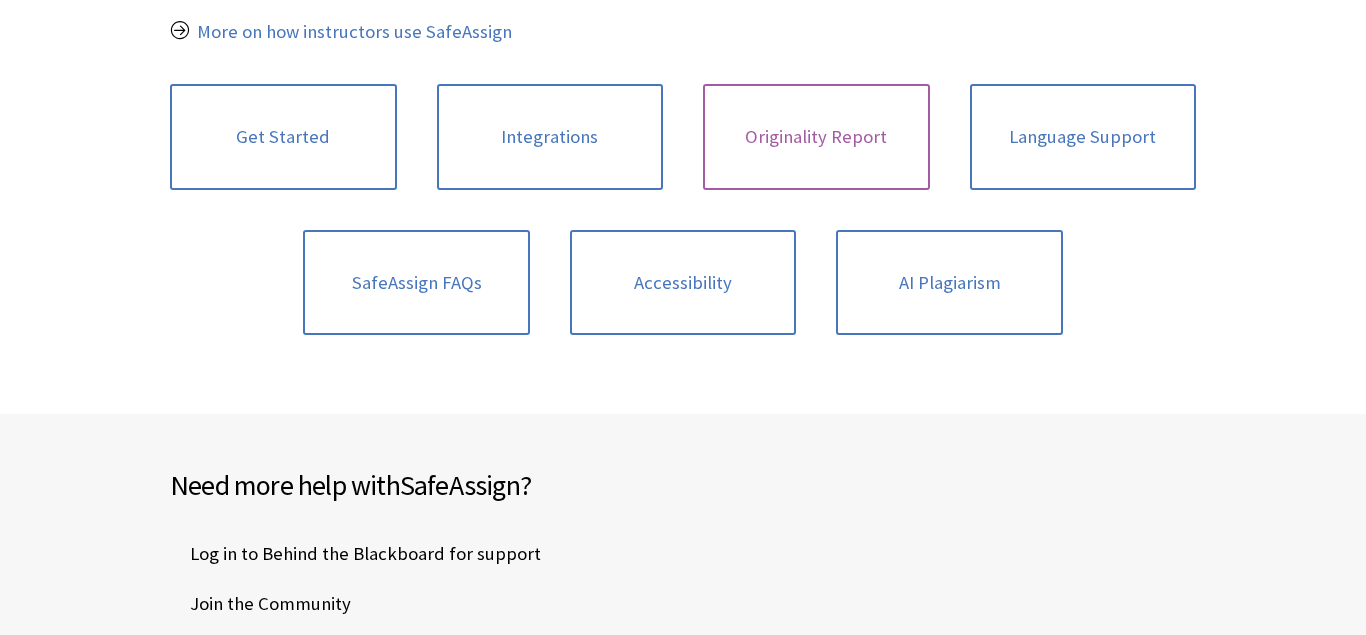 scroll, scrollTop: 689, scrollLeft: 0, axis: vertical 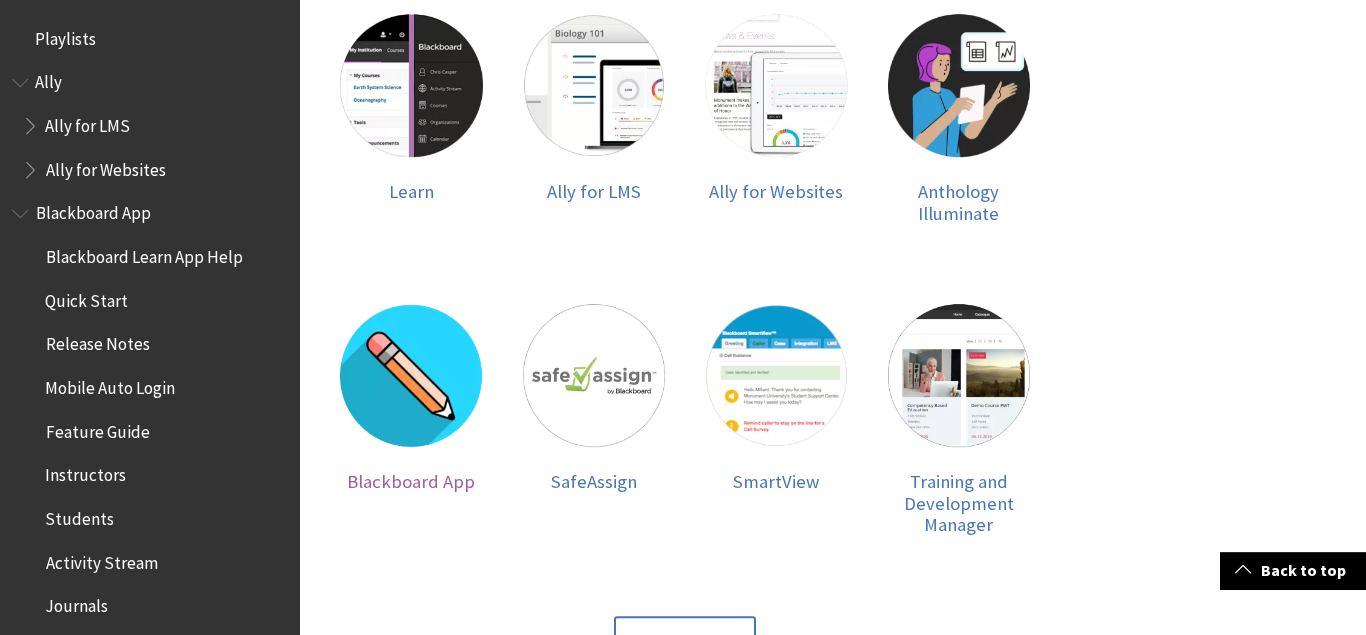 click at bounding box center (411, 375) 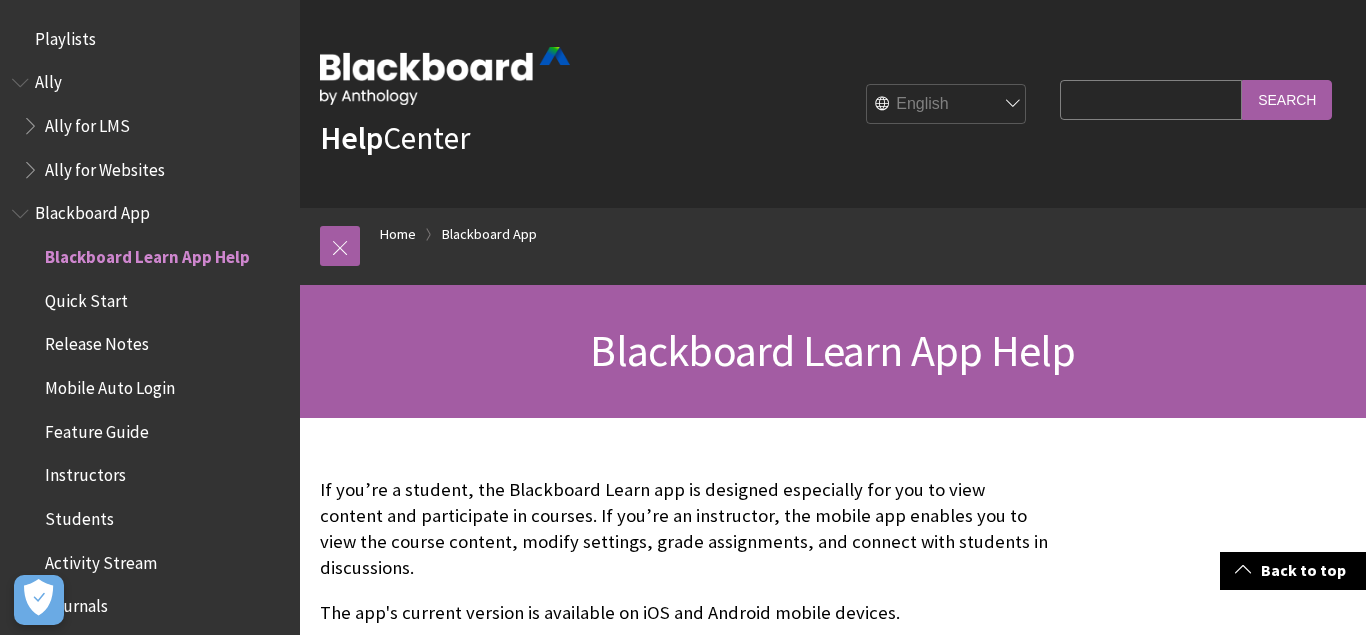 scroll, scrollTop: 383, scrollLeft: 0, axis: vertical 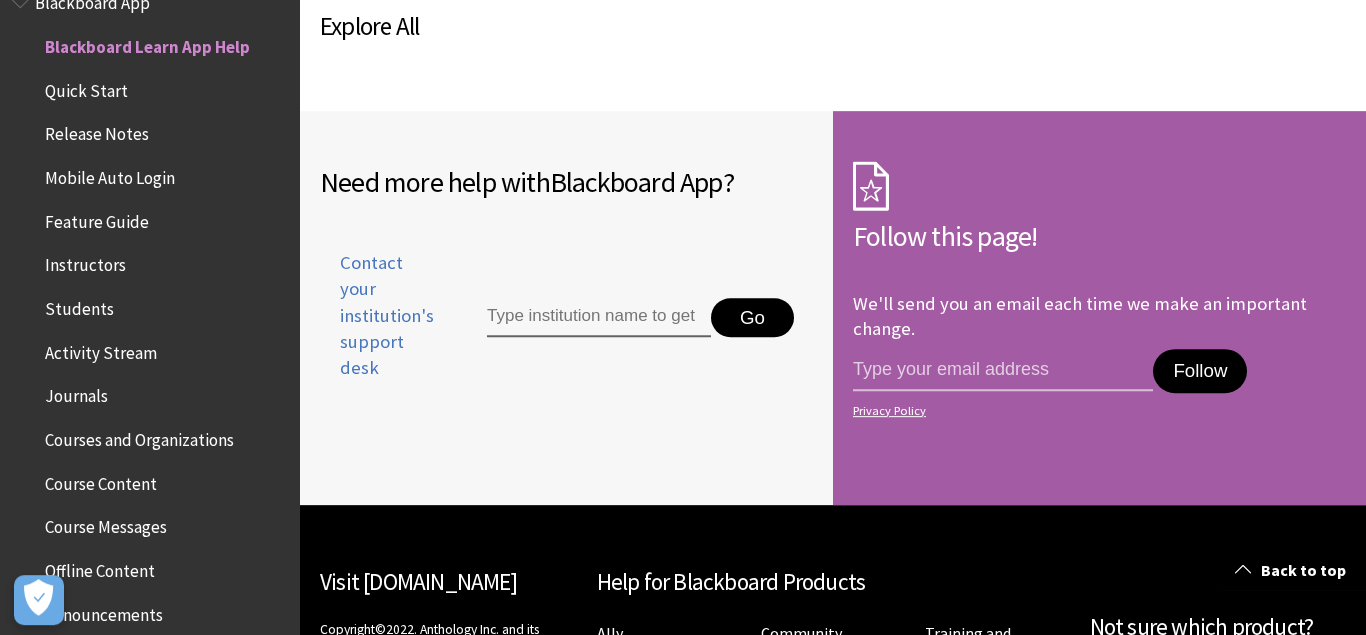 click at bounding box center [599, 318] 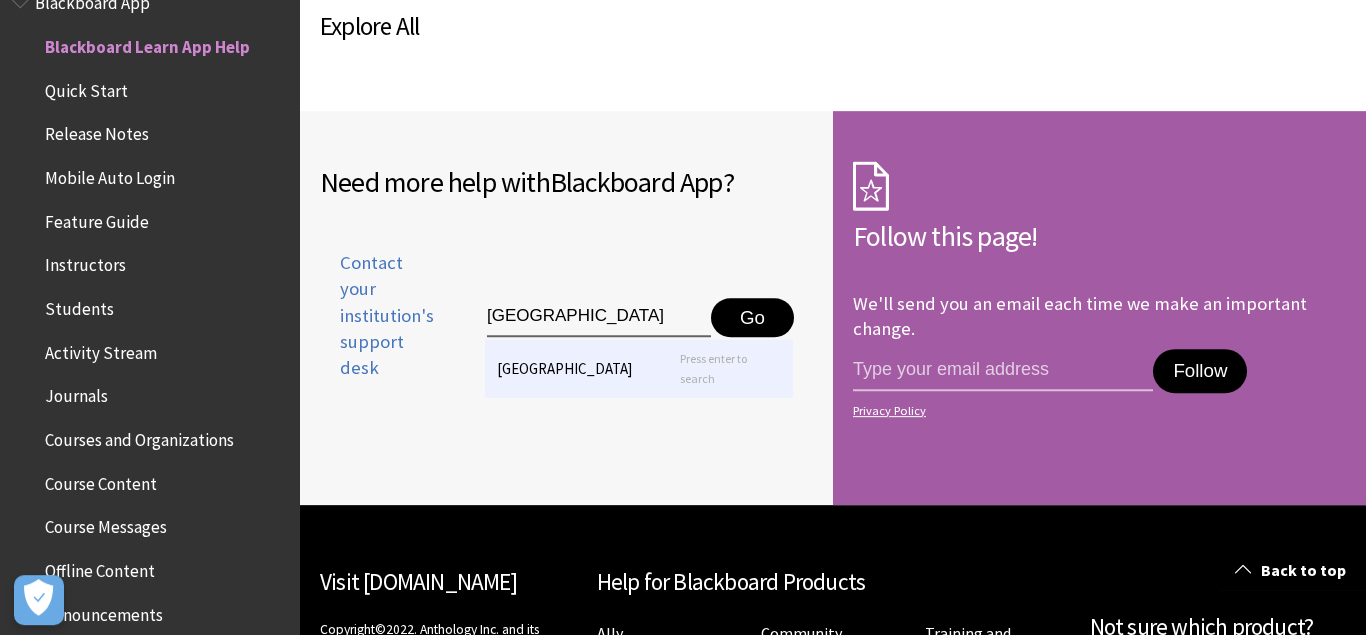 type on "[GEOGRAPHIC_DATA]" 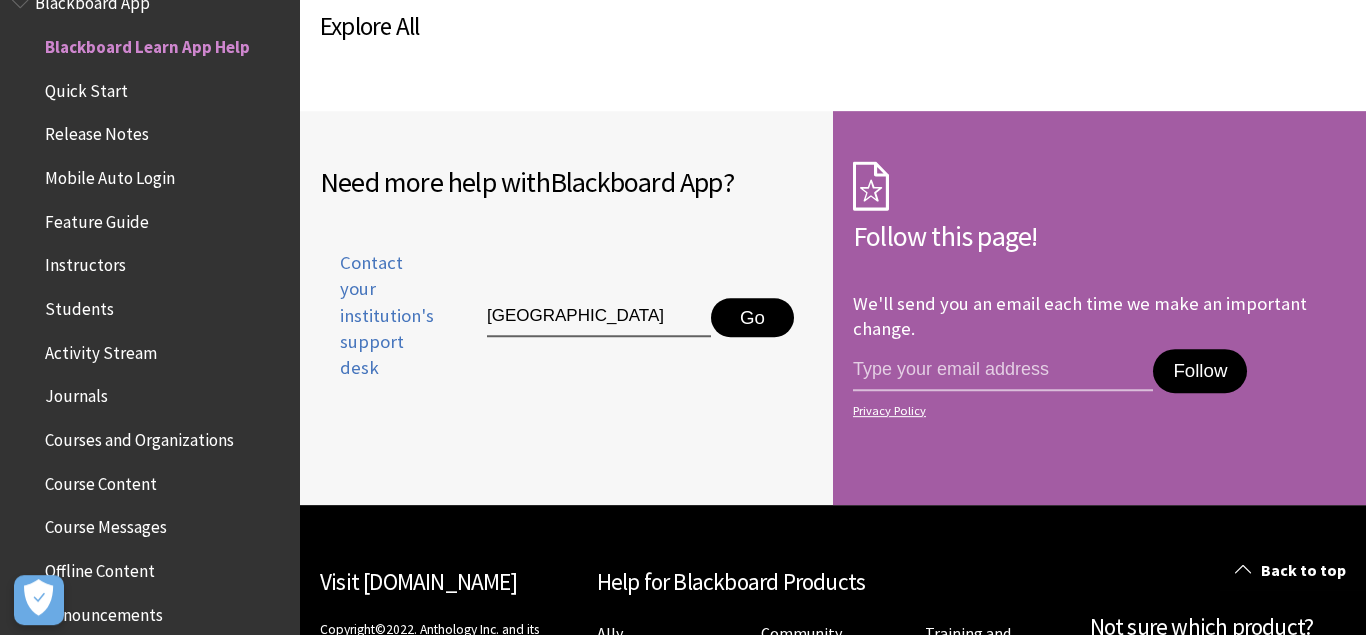 click on "Go" at bounding box center (752, 318) 